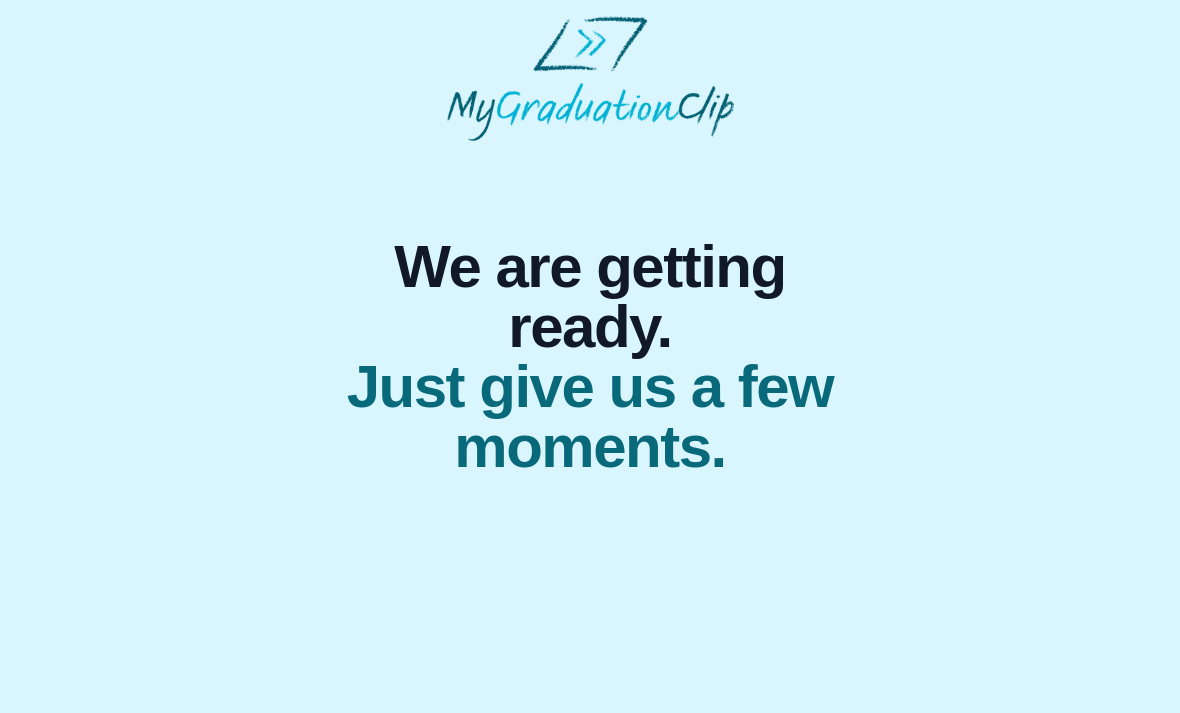 scroll, scrollTop: 0, scrollLeft: 0, axis: both 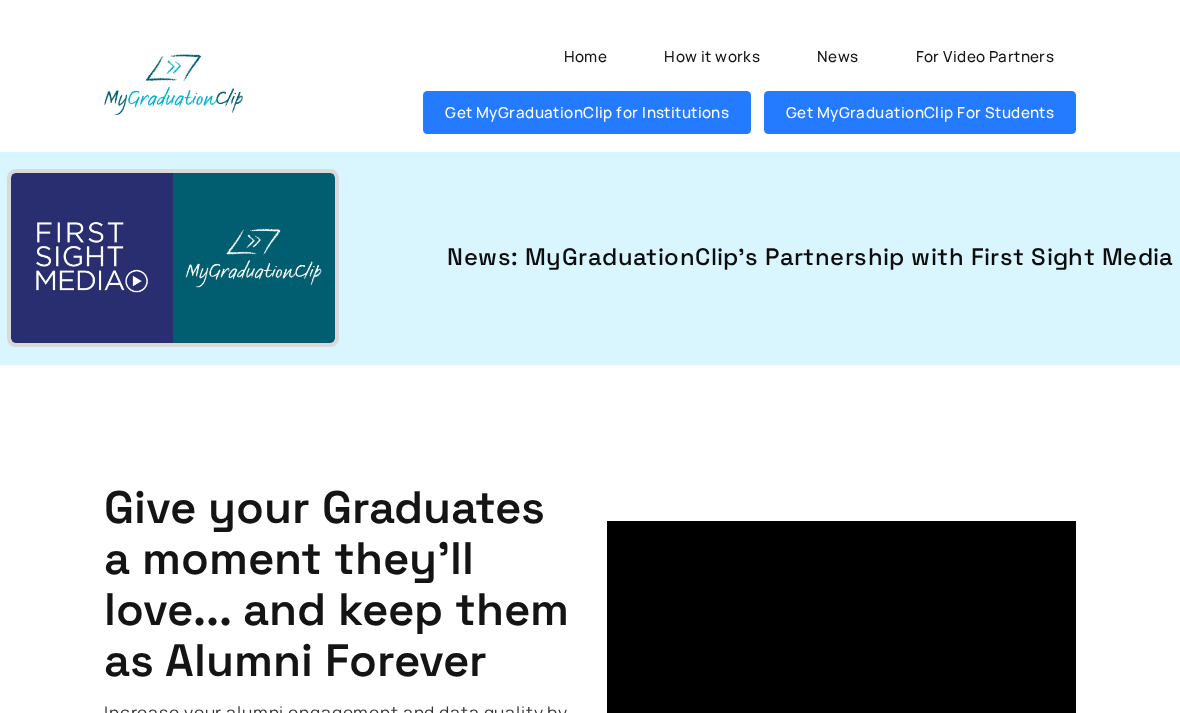 click on "Get MyGraduationClip For Students" at bounding box center (920, 112) 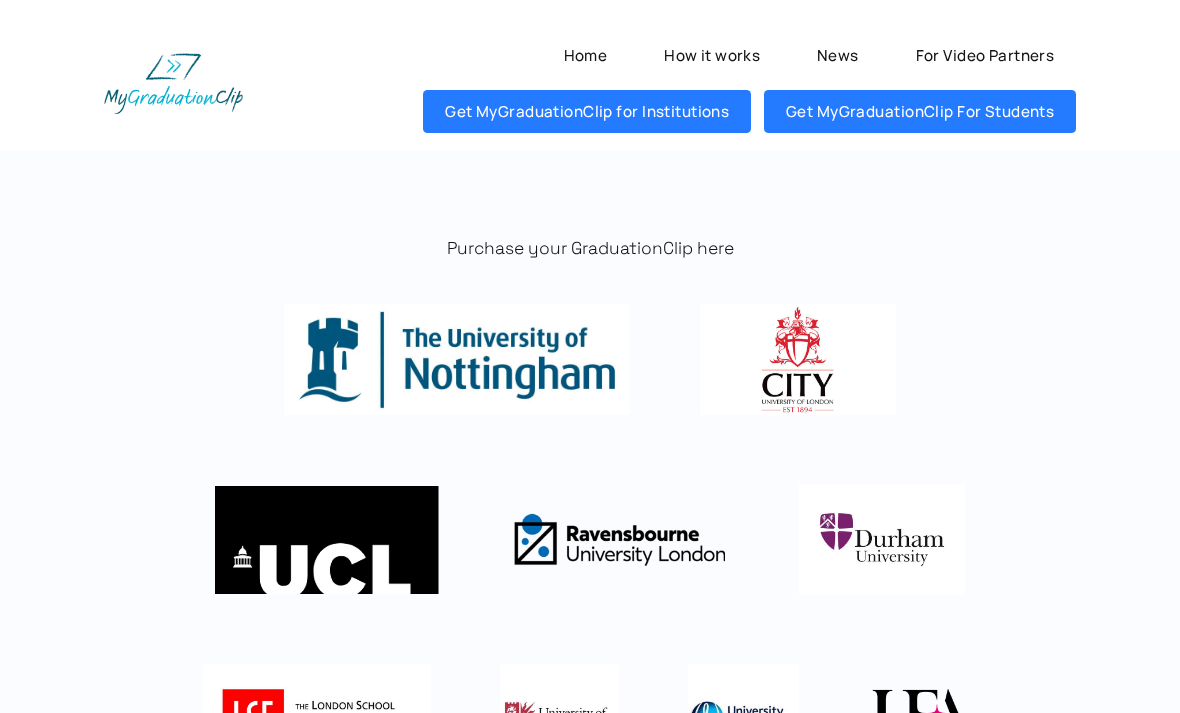 scroll, scrollTop: 0, scrollLeft: 0, axis: both 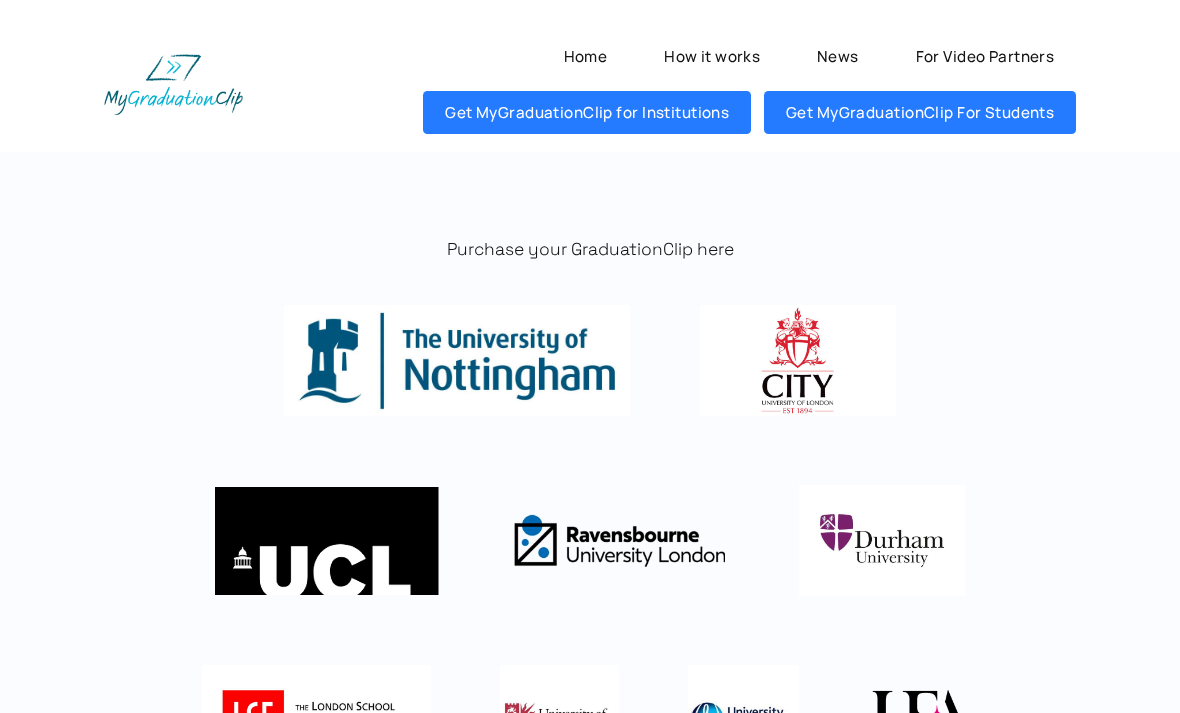 click at bounding box center (327, 540) 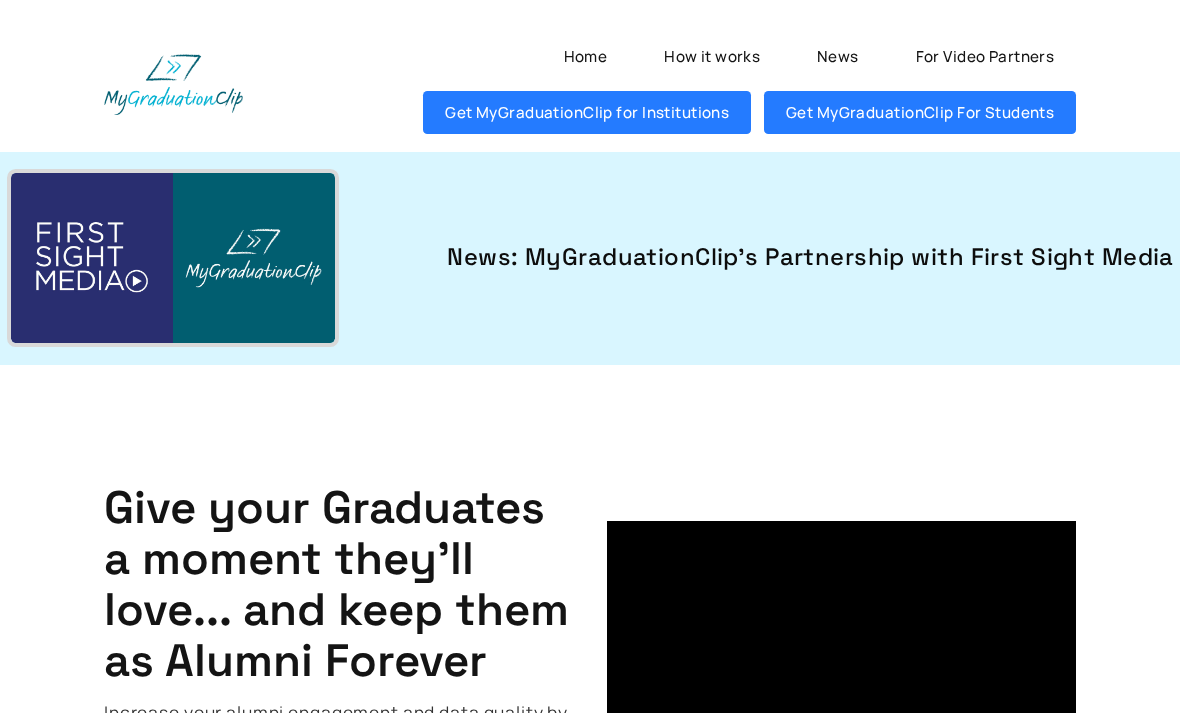 scroll, scrollTop: 17, scrollLeft: 0, axis: vertical 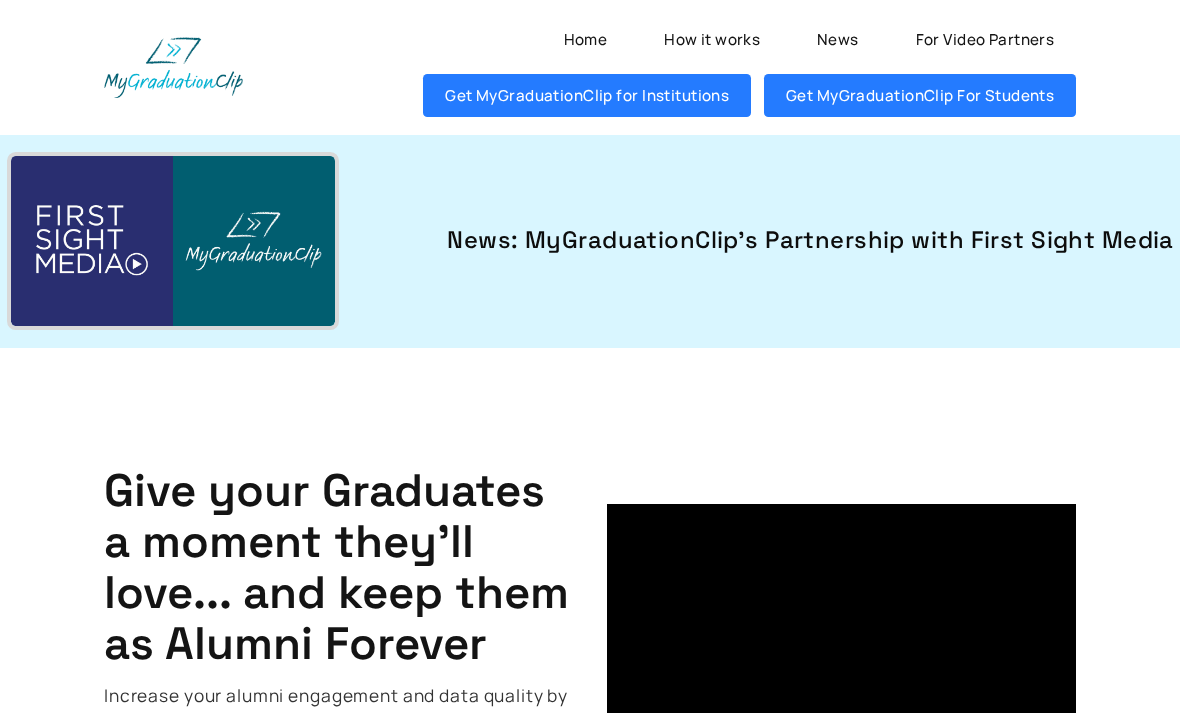 click on "How it works" at bounding box center [712, 39] 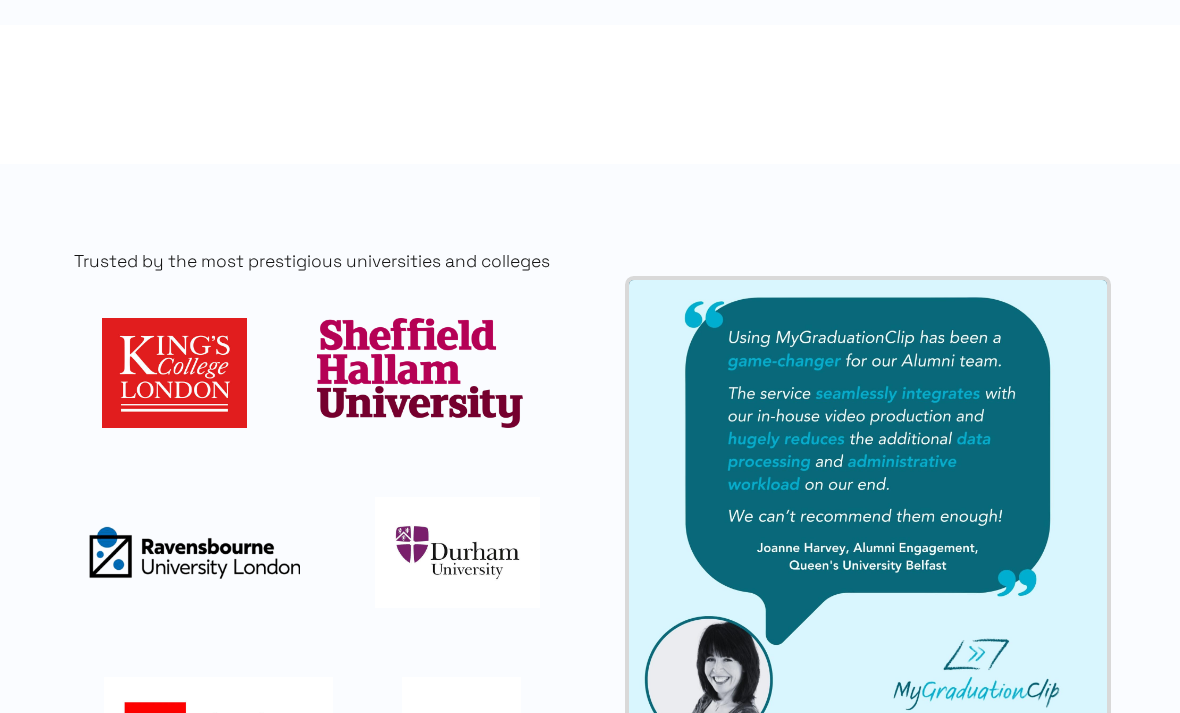 scroll, scrollTop: 1420, scrollLeft: 0, axis: vertical 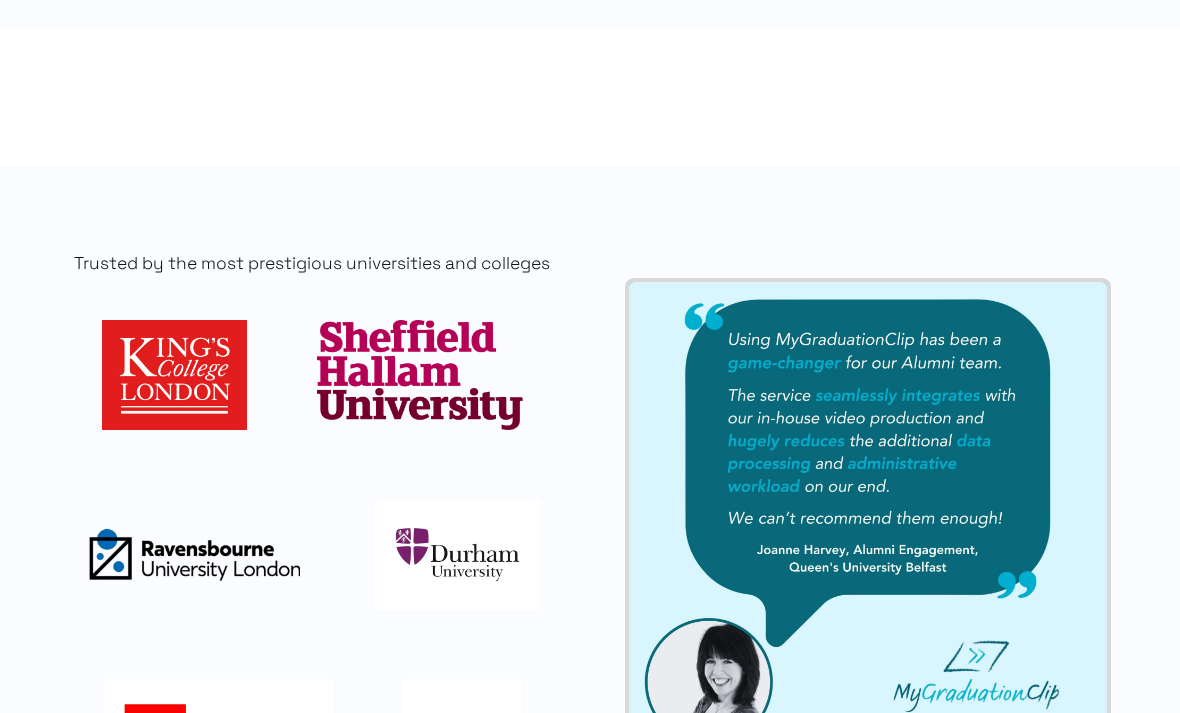 click at bounding box center [174, 376] 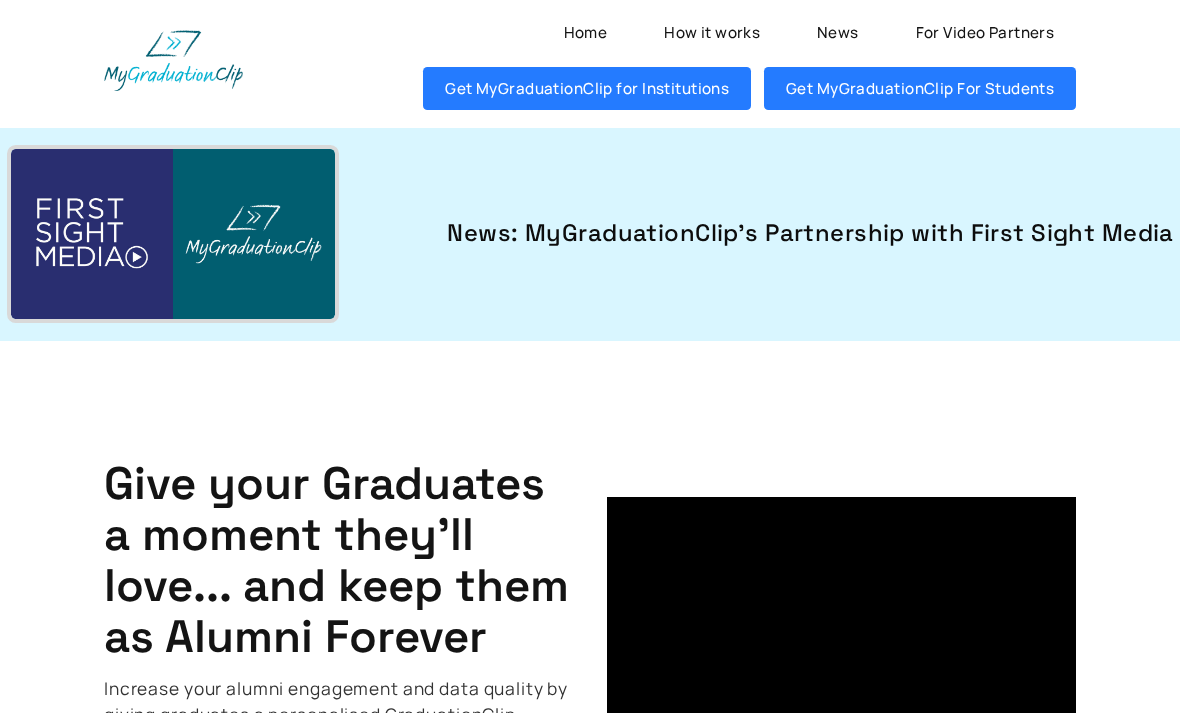 scroll, scrollTop: 0, scrollLeft: 0, axis: both 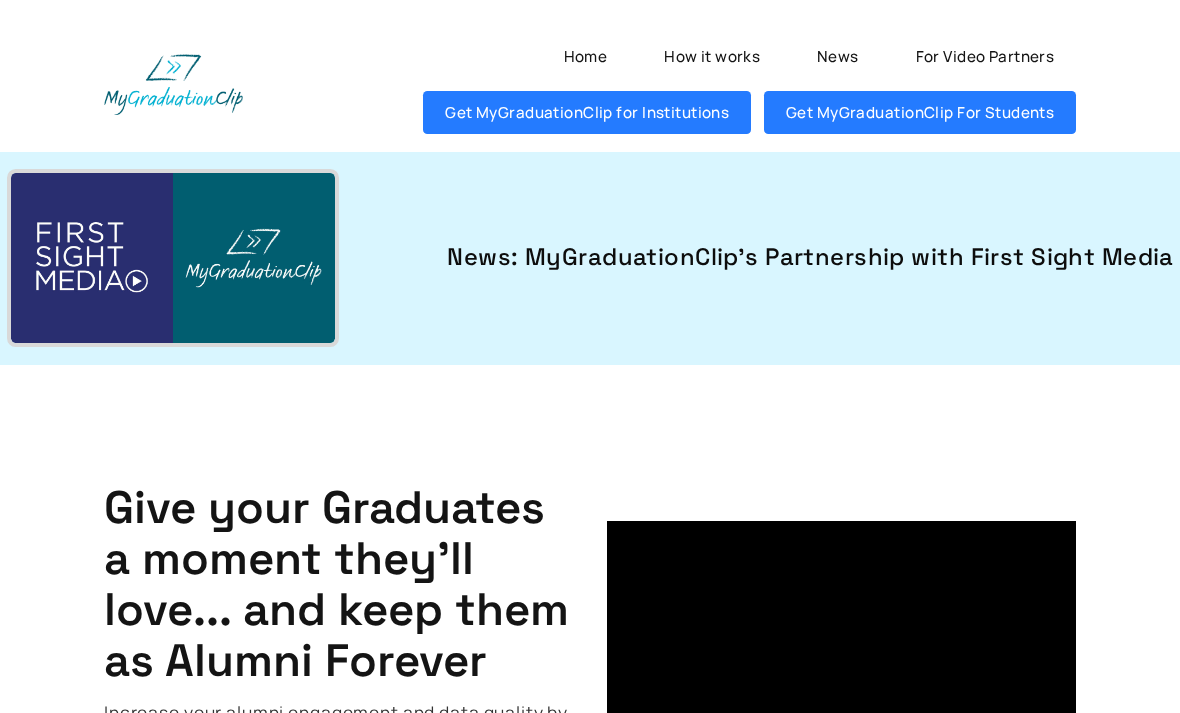 click on "Home" at bounding box center (585, 56) 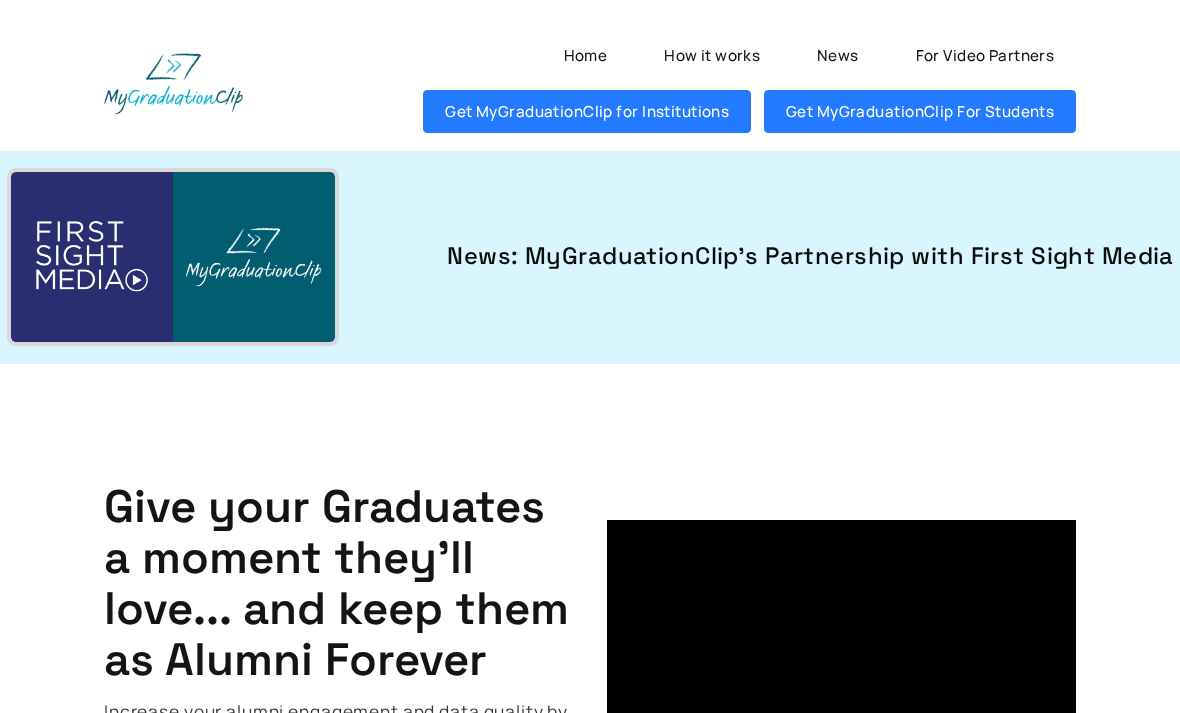 scroll, scrollTop: 0, scrollLeft: 0, axis: both 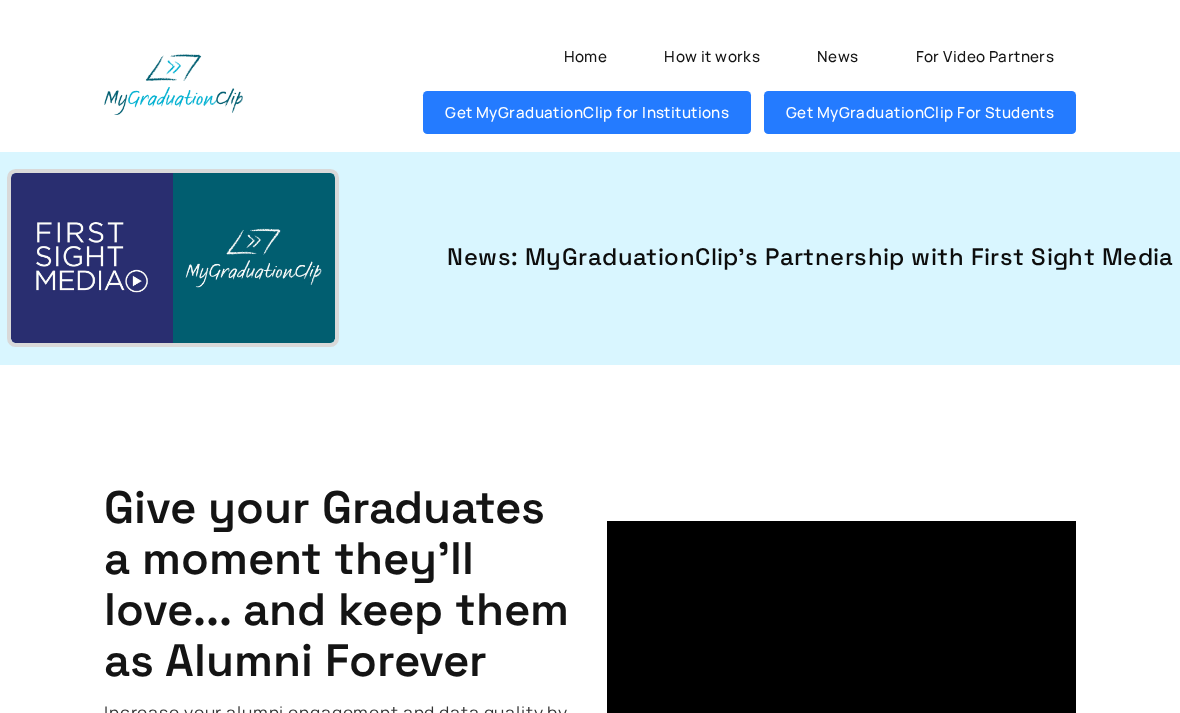 click on "How it works" at bounding box center [712, 56] 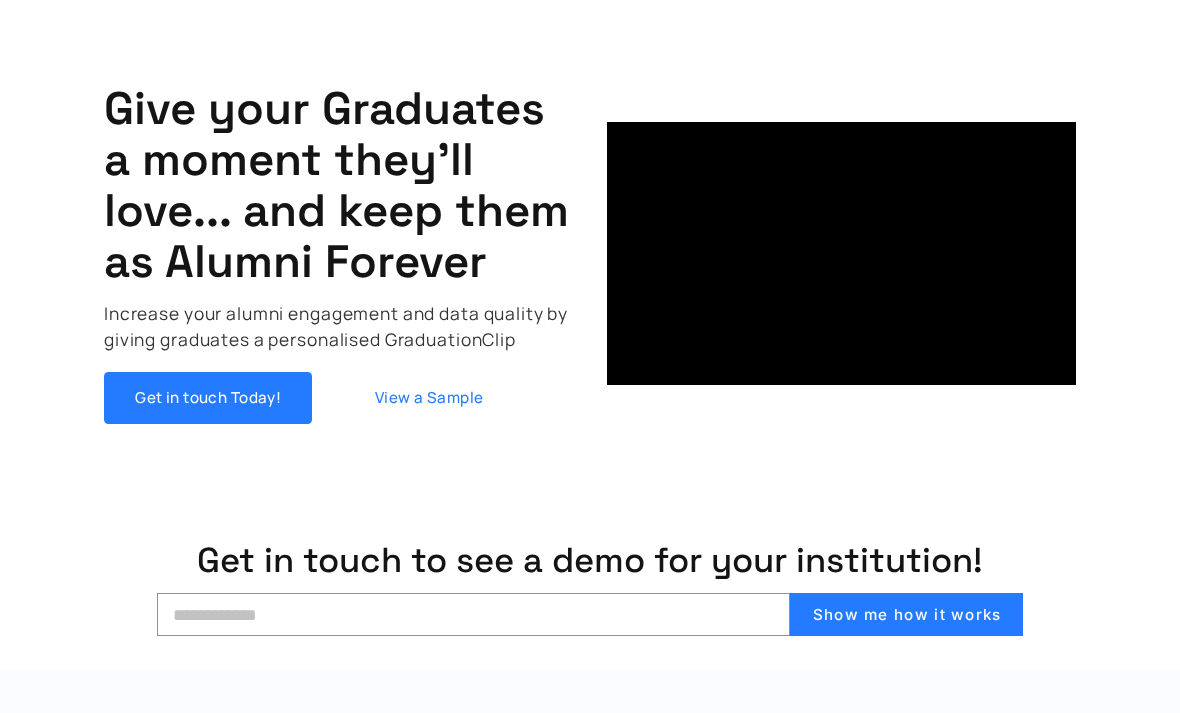 scroll, scrollTop: 0, scrollLeft: 0, axis: both 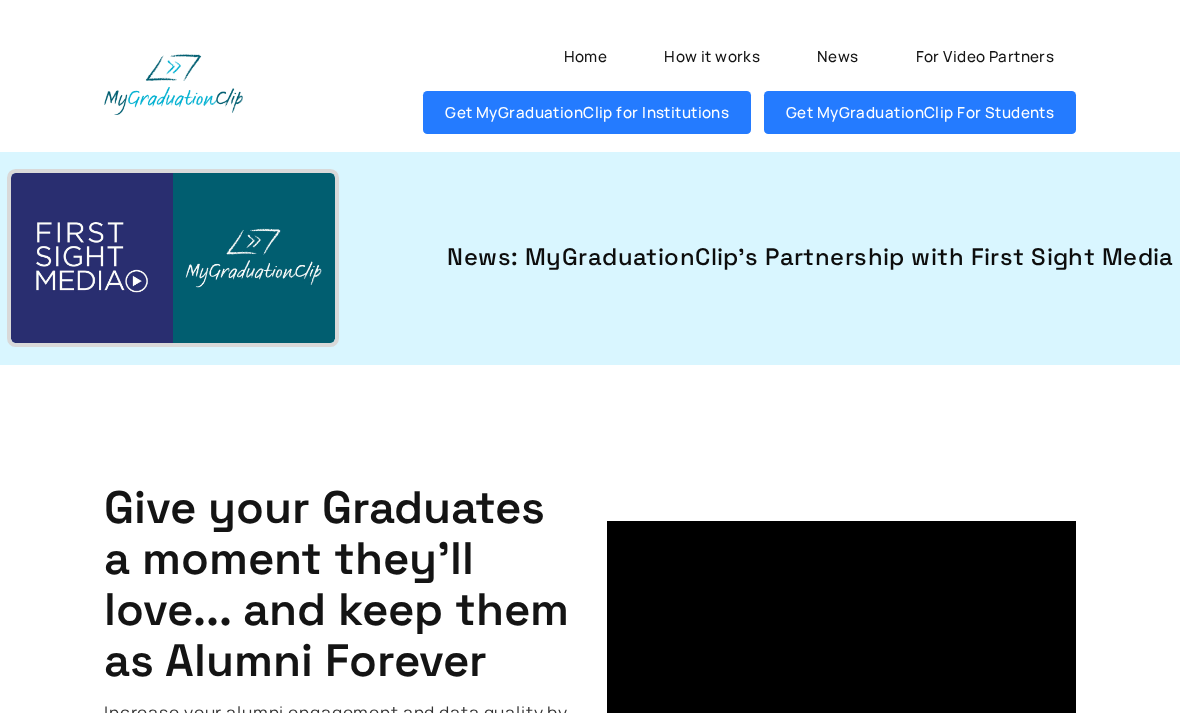 click on "Get MyGraduationClip for Institutions" at bounding box center (587, 112) 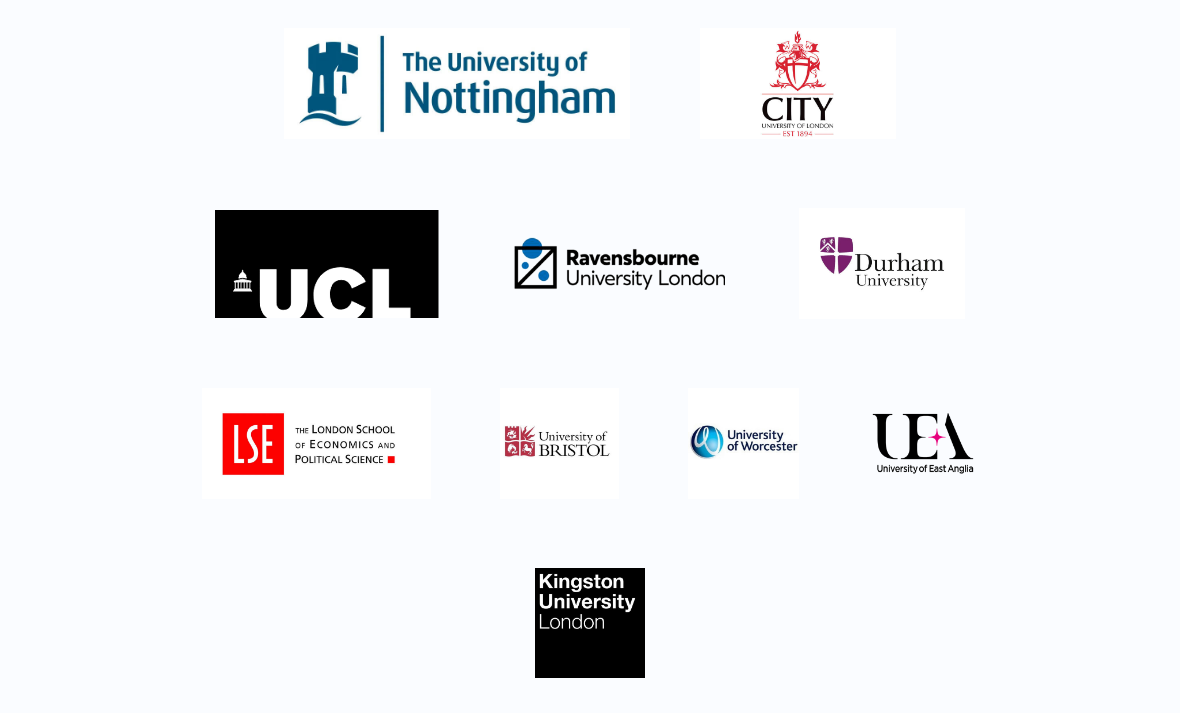 scroll, scrollTop: 415, scrollLeft: 0, axis: vertical 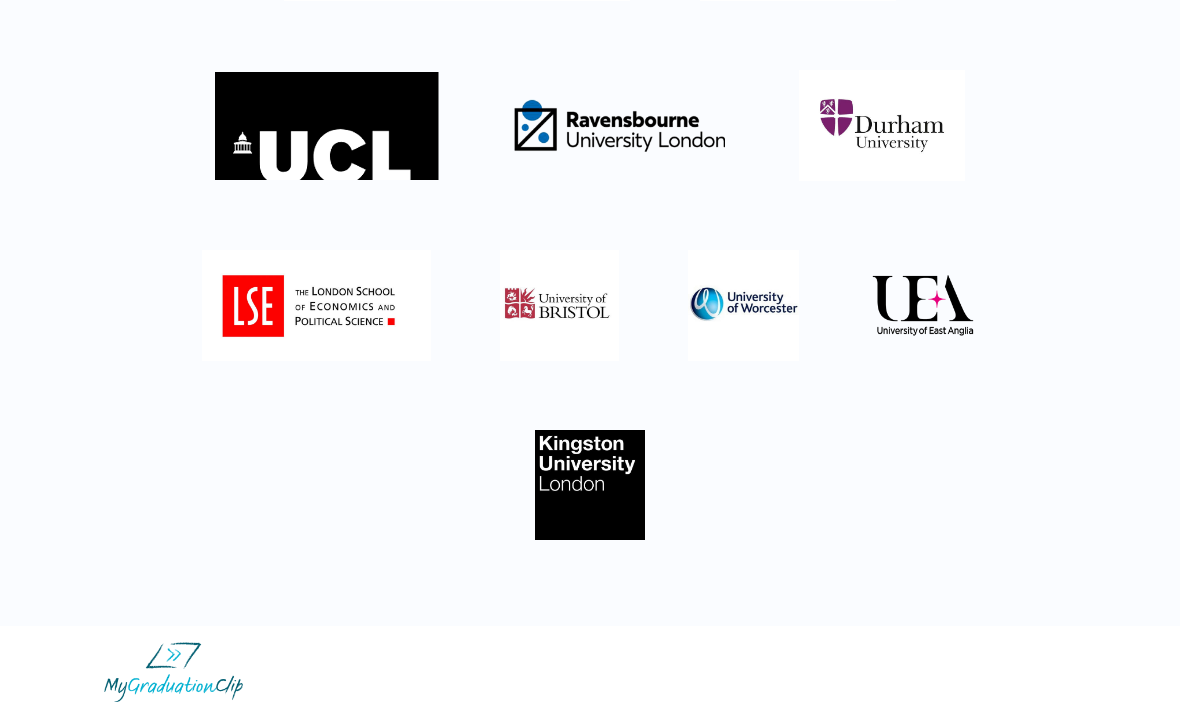 click at bounding box center (590, 215) 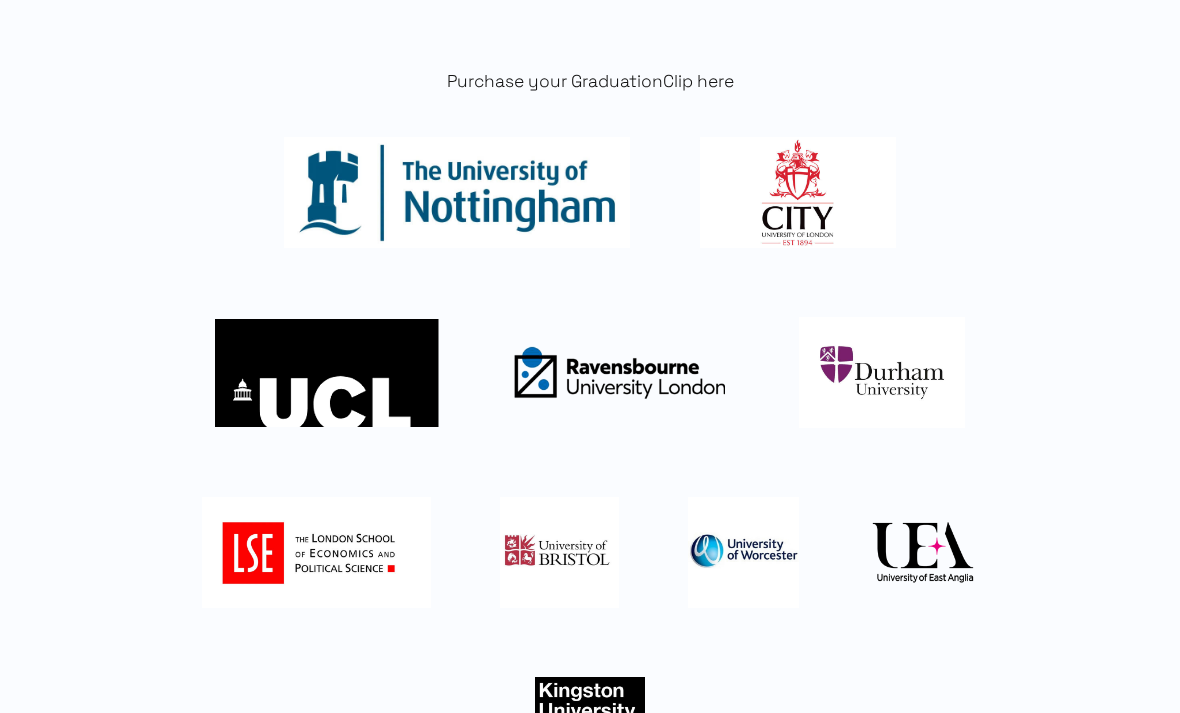 scroll, scrollTop: 0, scrollLeft: 0, axis: both 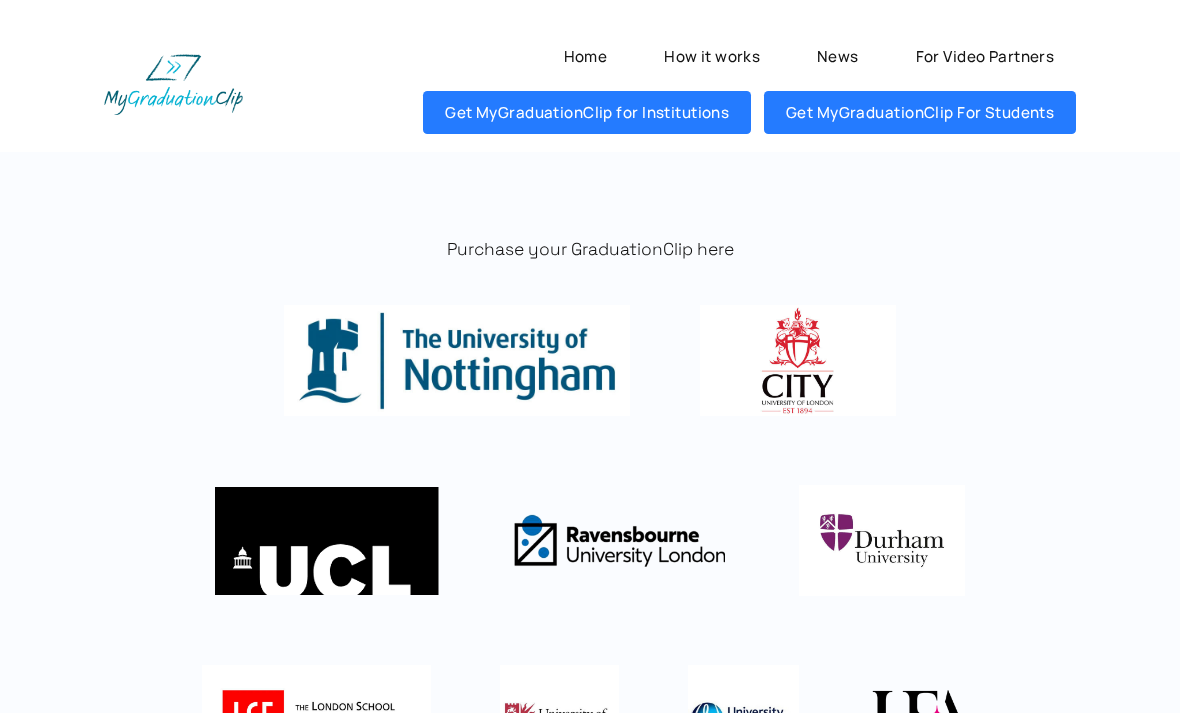 click on "For Video Partners" at bounding box center (984, 56) 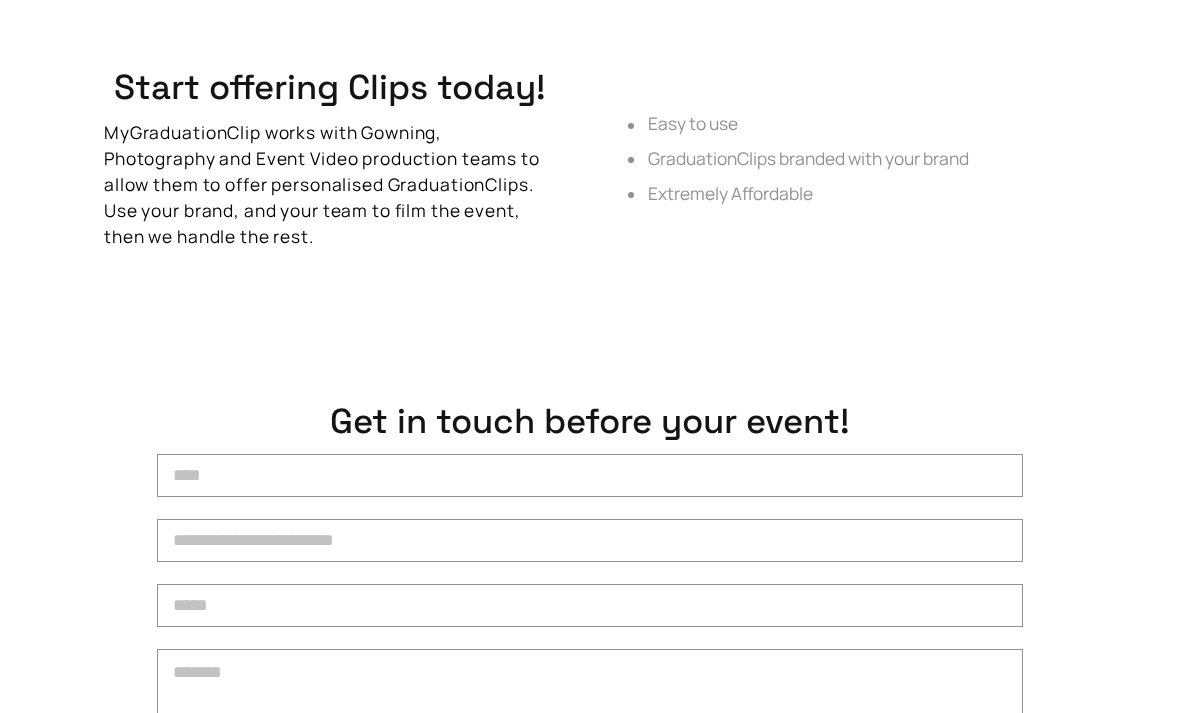 scroll, scrollTop: 0, scrollLeft: 0, axis: both 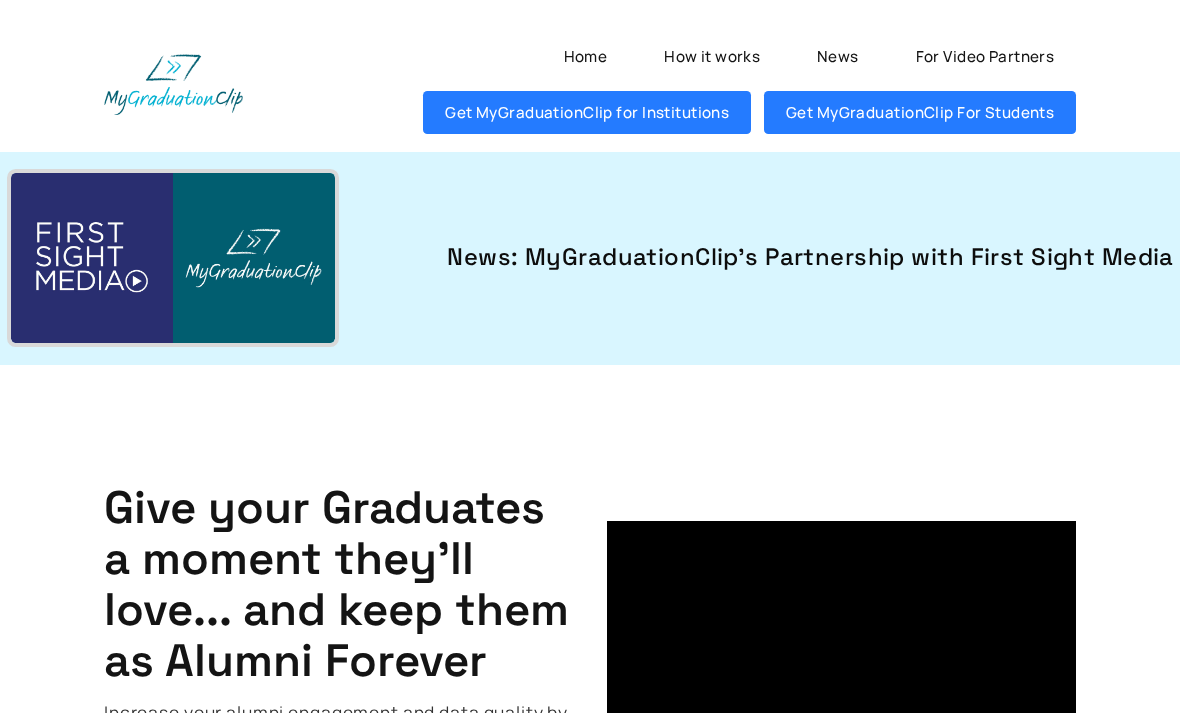 click on "Home" at bounding box center [585, 56] 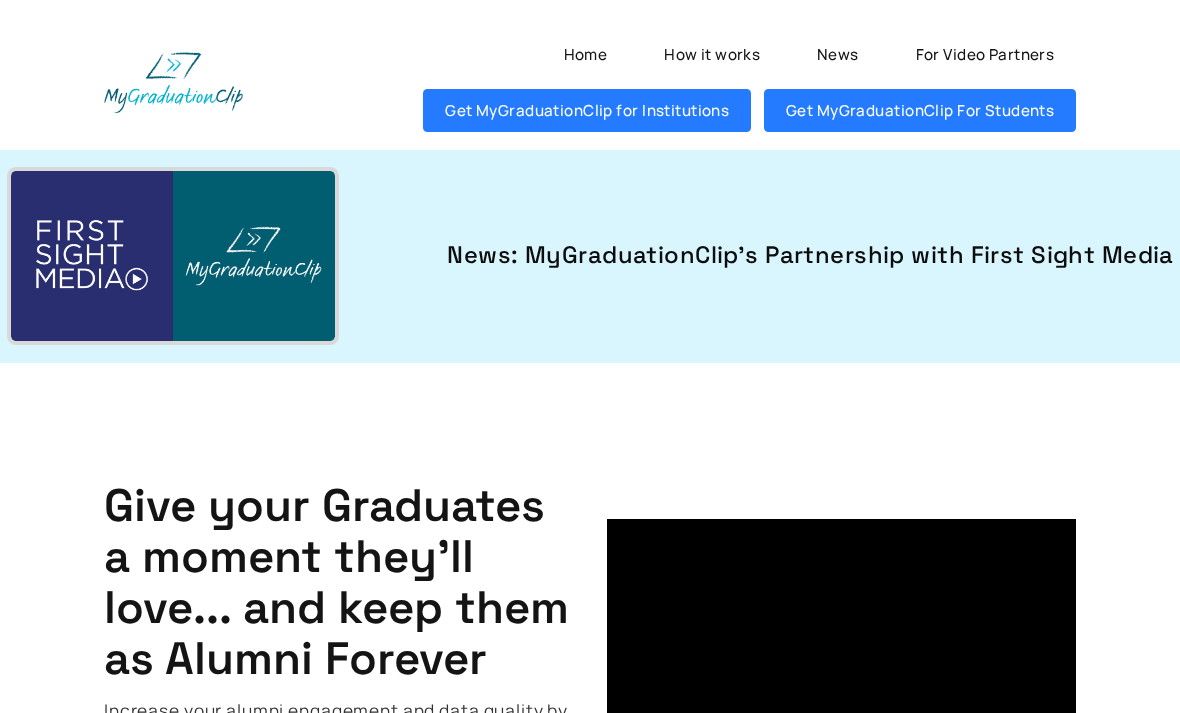 scroll, scrollTop: 0, scrollLeft: 0, axis: both 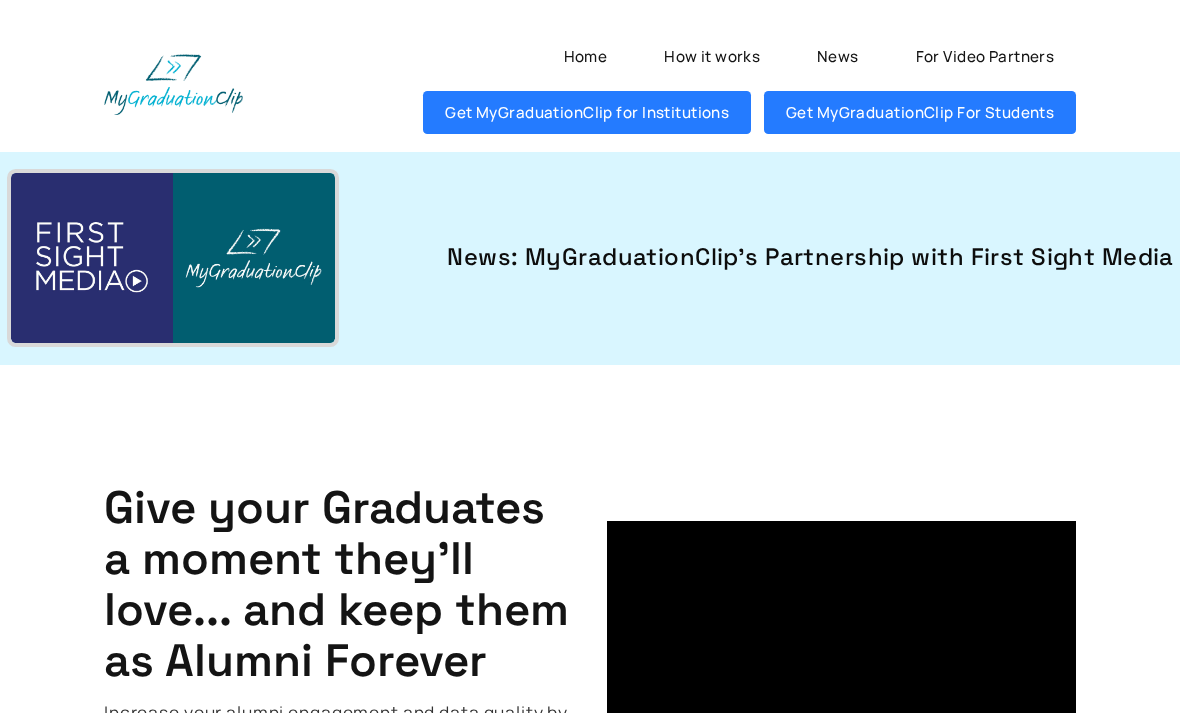 click on "Home" at bounding box center (585, 56) 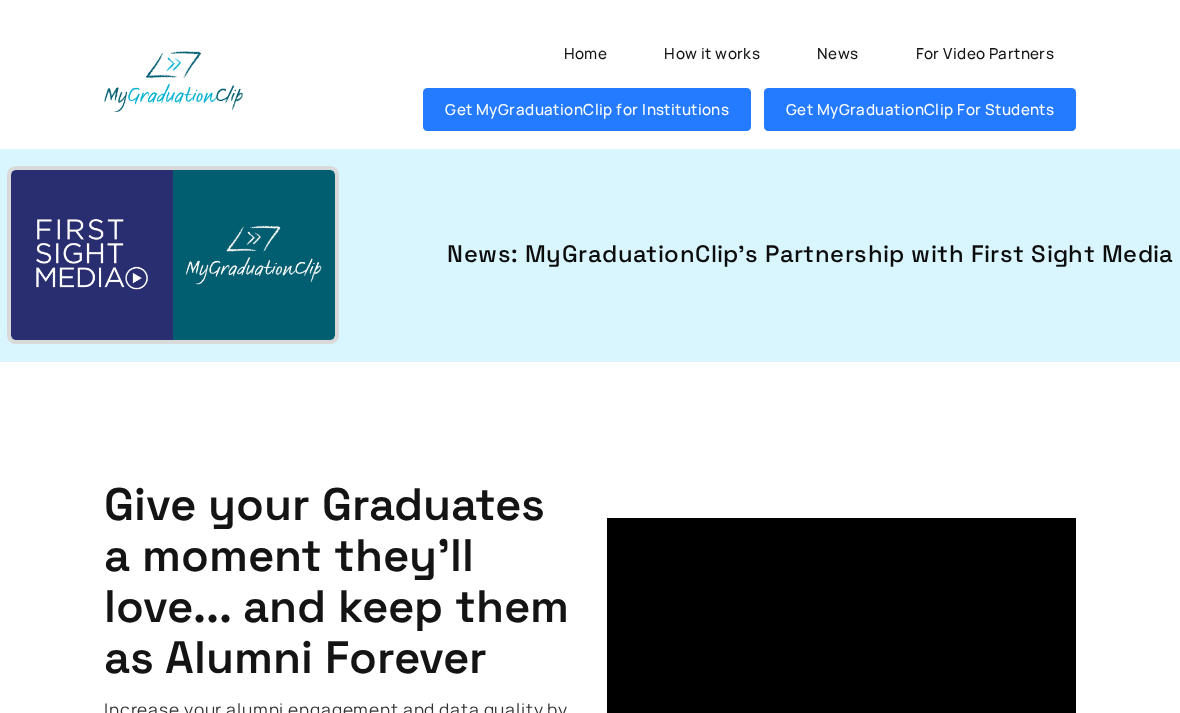 scroll, scrollTop: 0, scrollLeft: 0, axis: both 